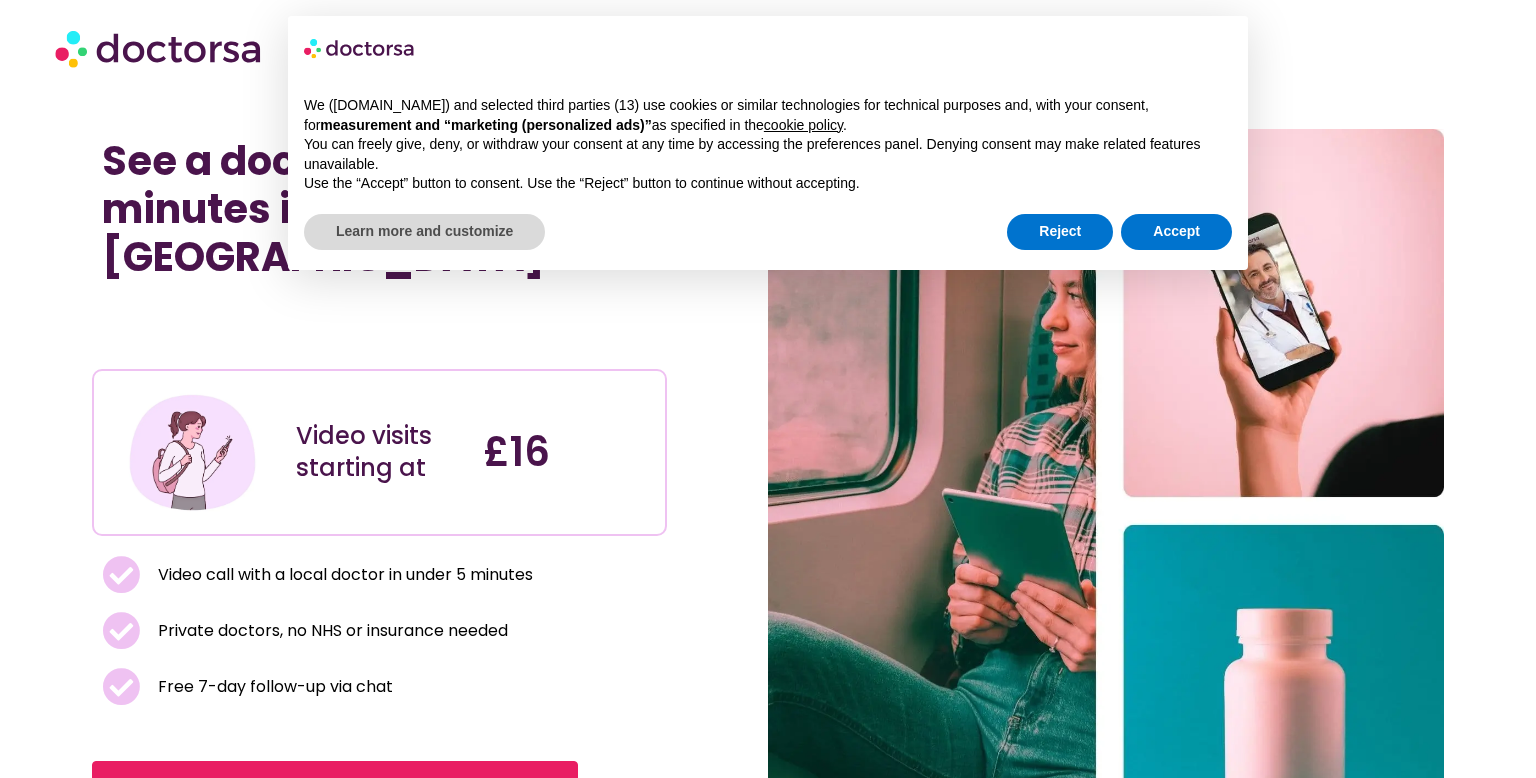 scroll, scrollTop: 0, scrollLeft: 0, axis: both 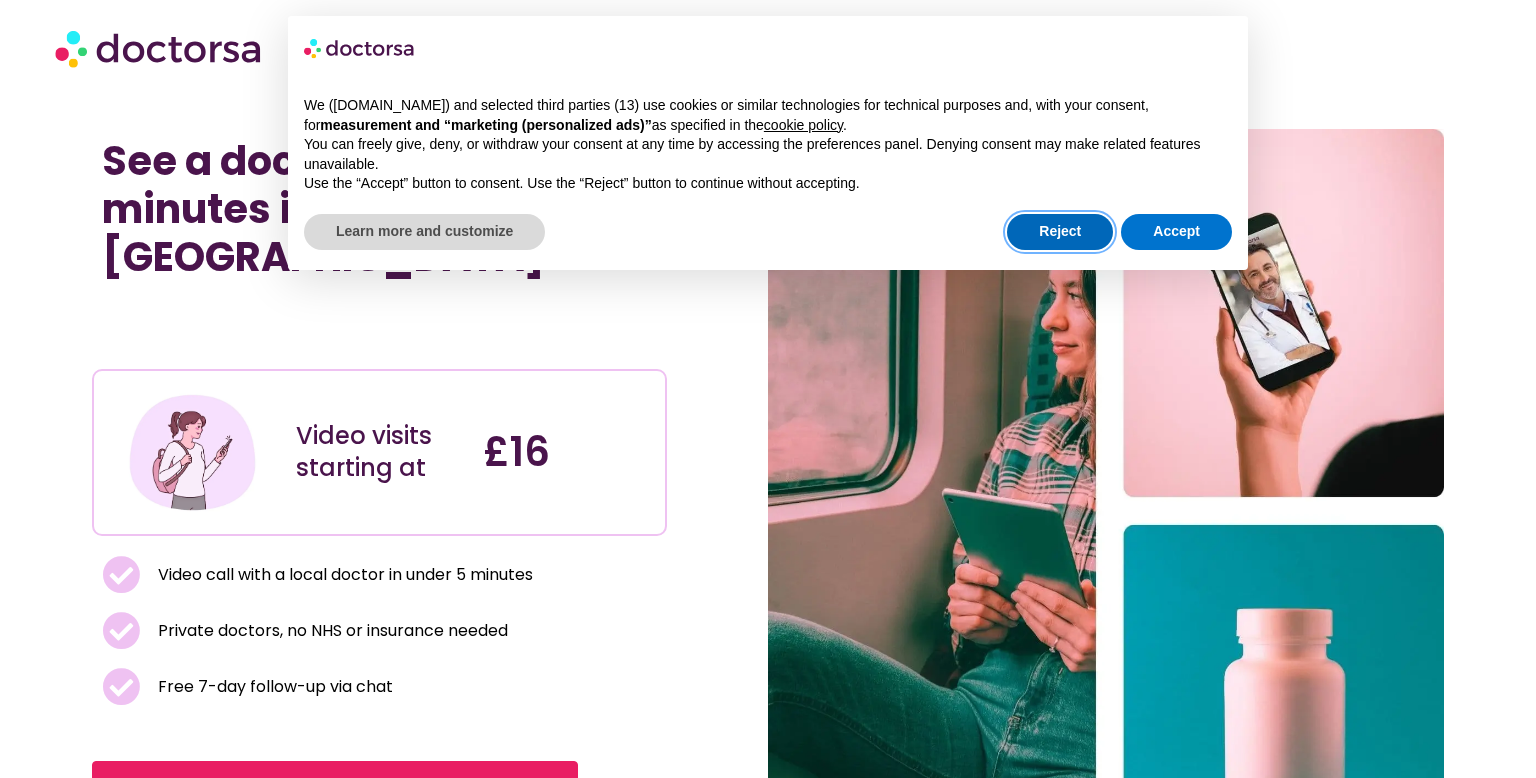 click on "Reject" at bounding box center [1060, 232] 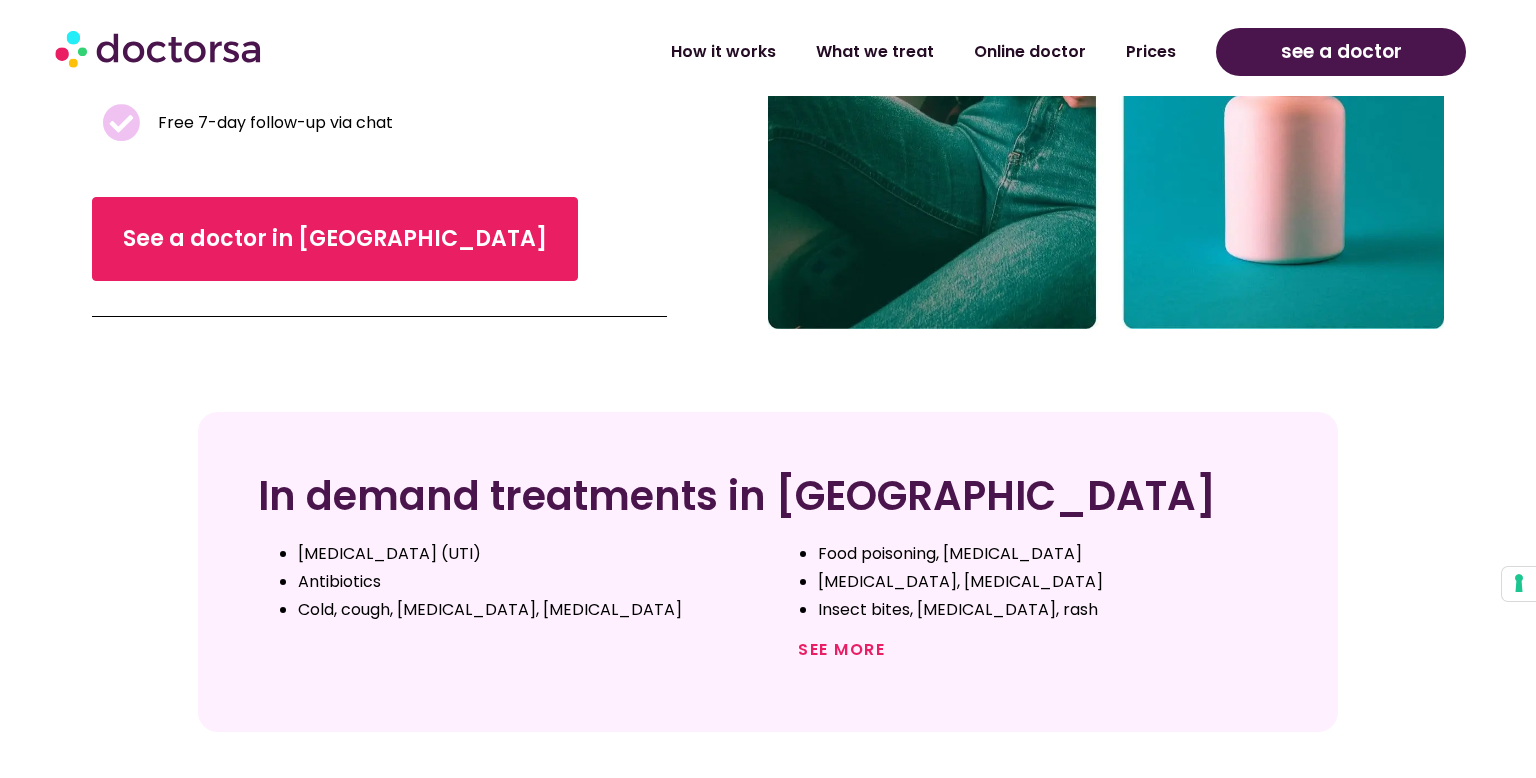 scroll, scrollTop: 568, scrollLeft: 0, axis: vertical 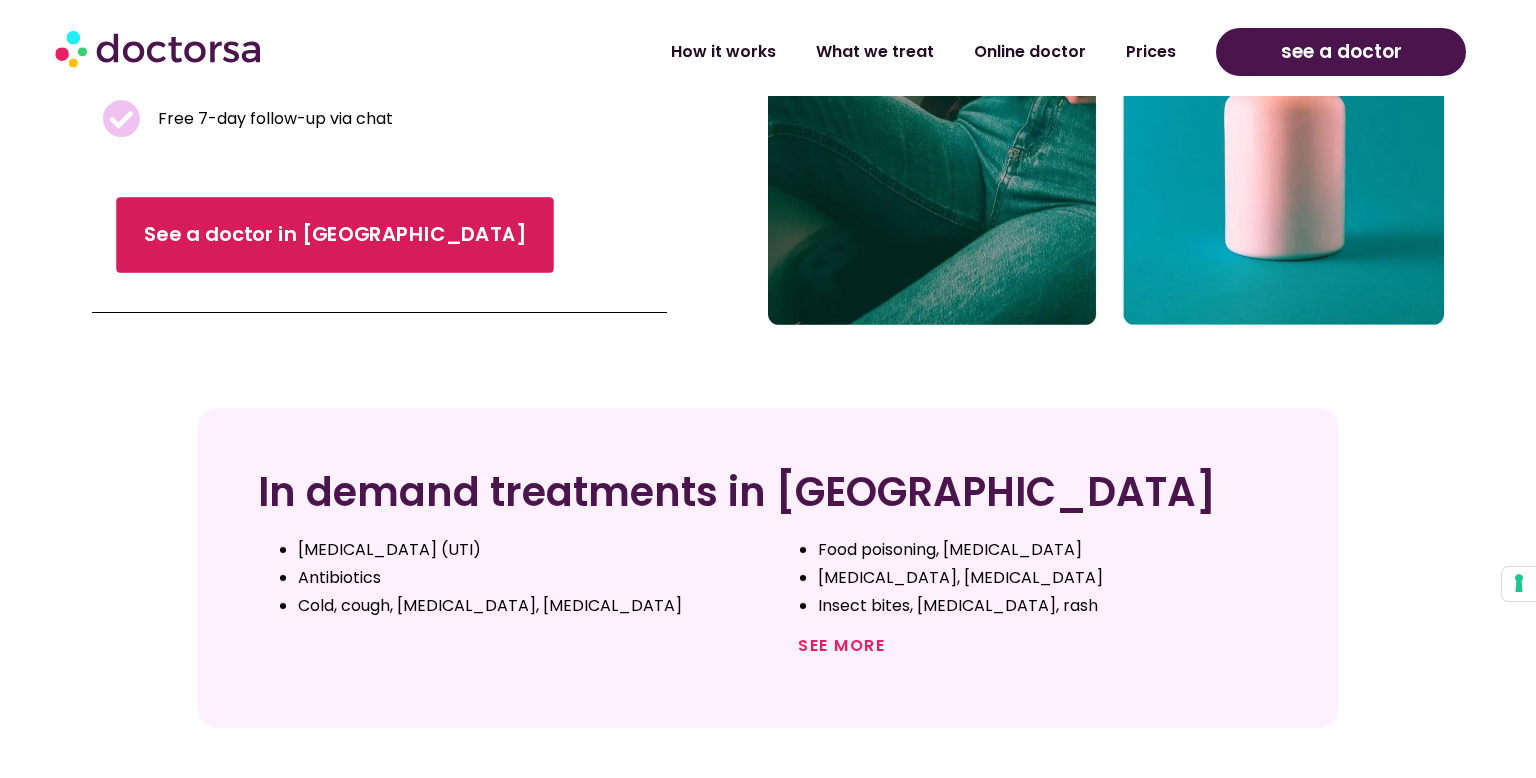 click on "See a doctor in [GEOGRAPHIC_DATA]" at bounding box center (335, 234) 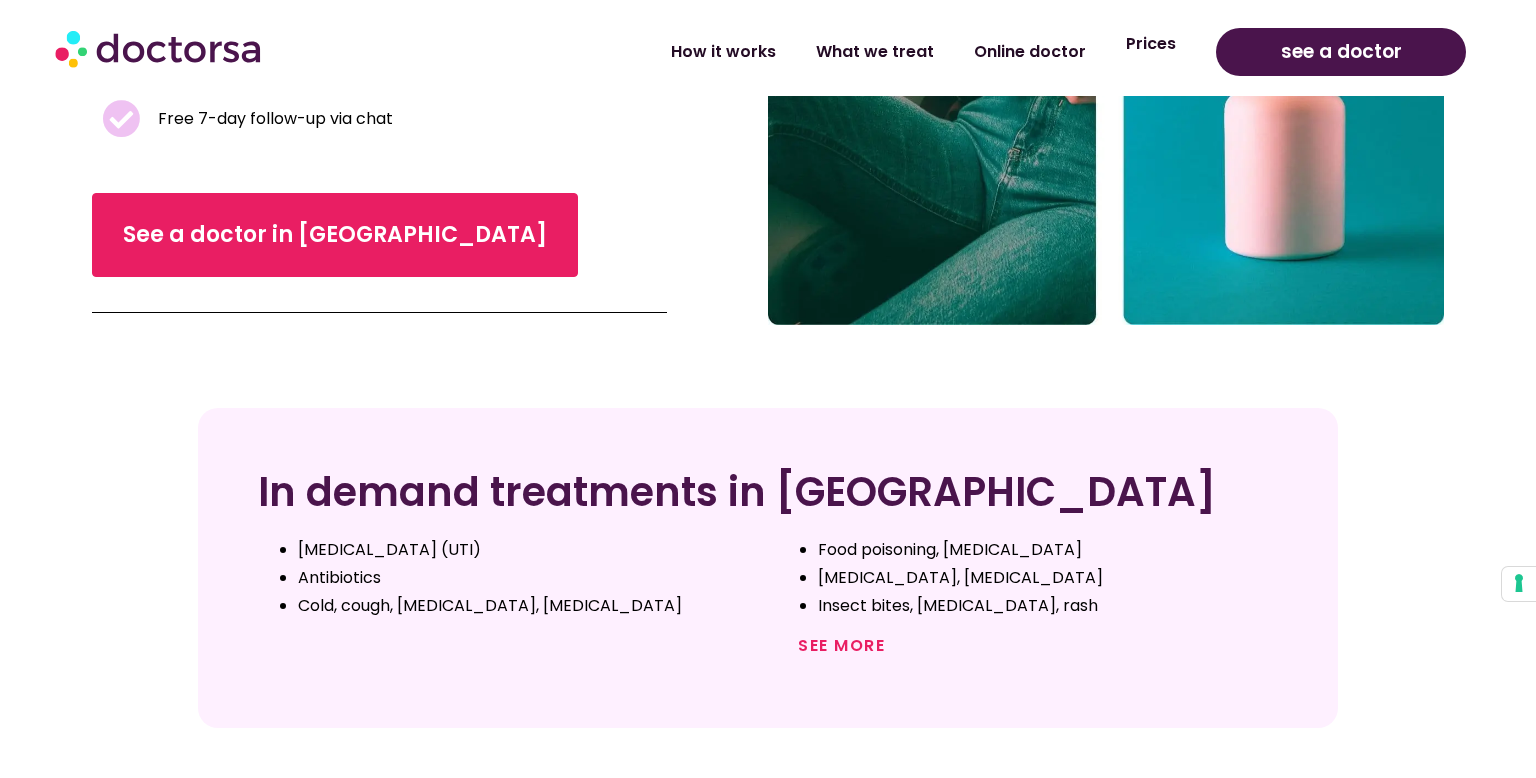click on "Prices" 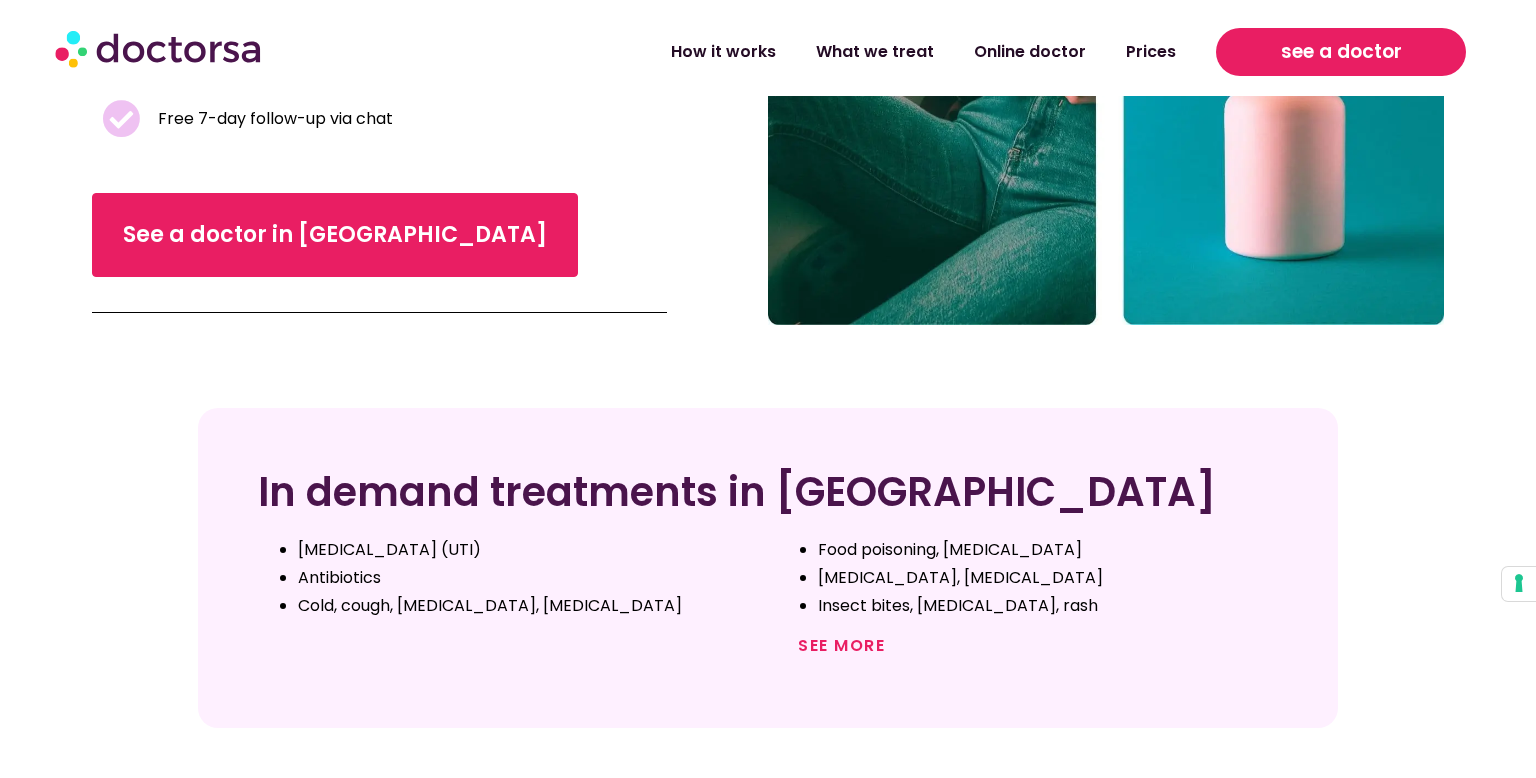 click on "see a doctor" at bounding box center (1341, 52) 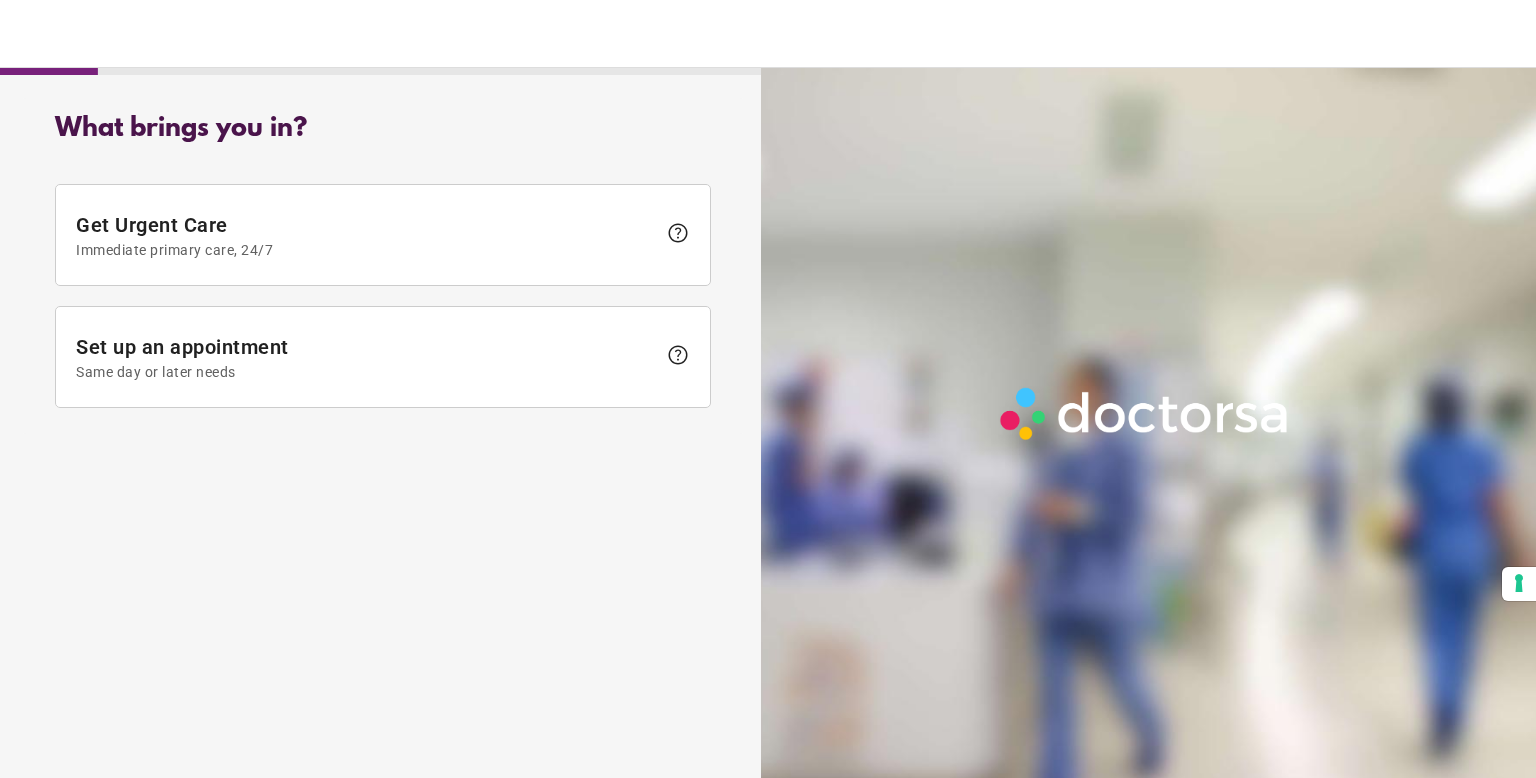 scroll, scrollTop: 0, scrollLeft: 0, axis: both 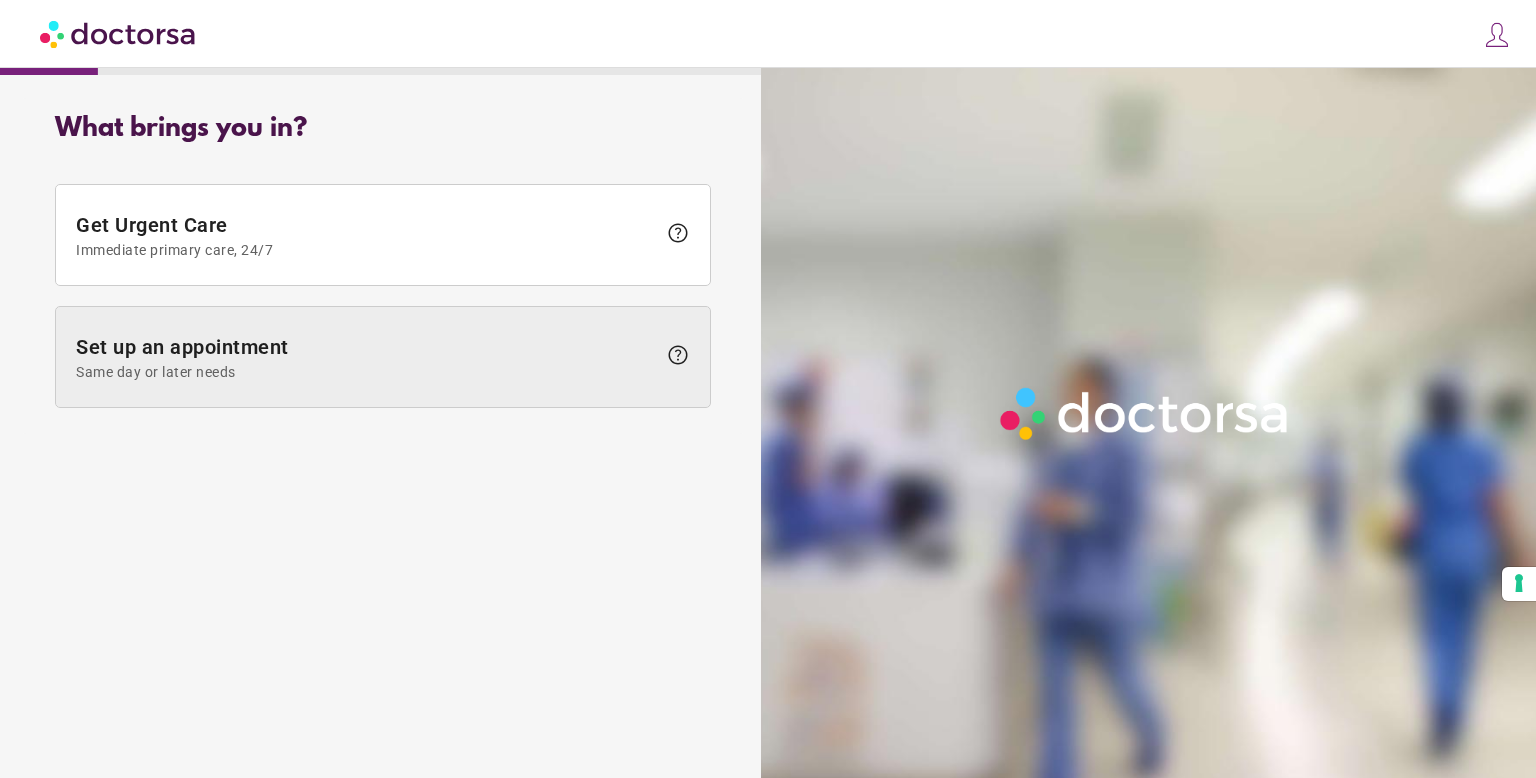 click at bounding box center [383, 357] 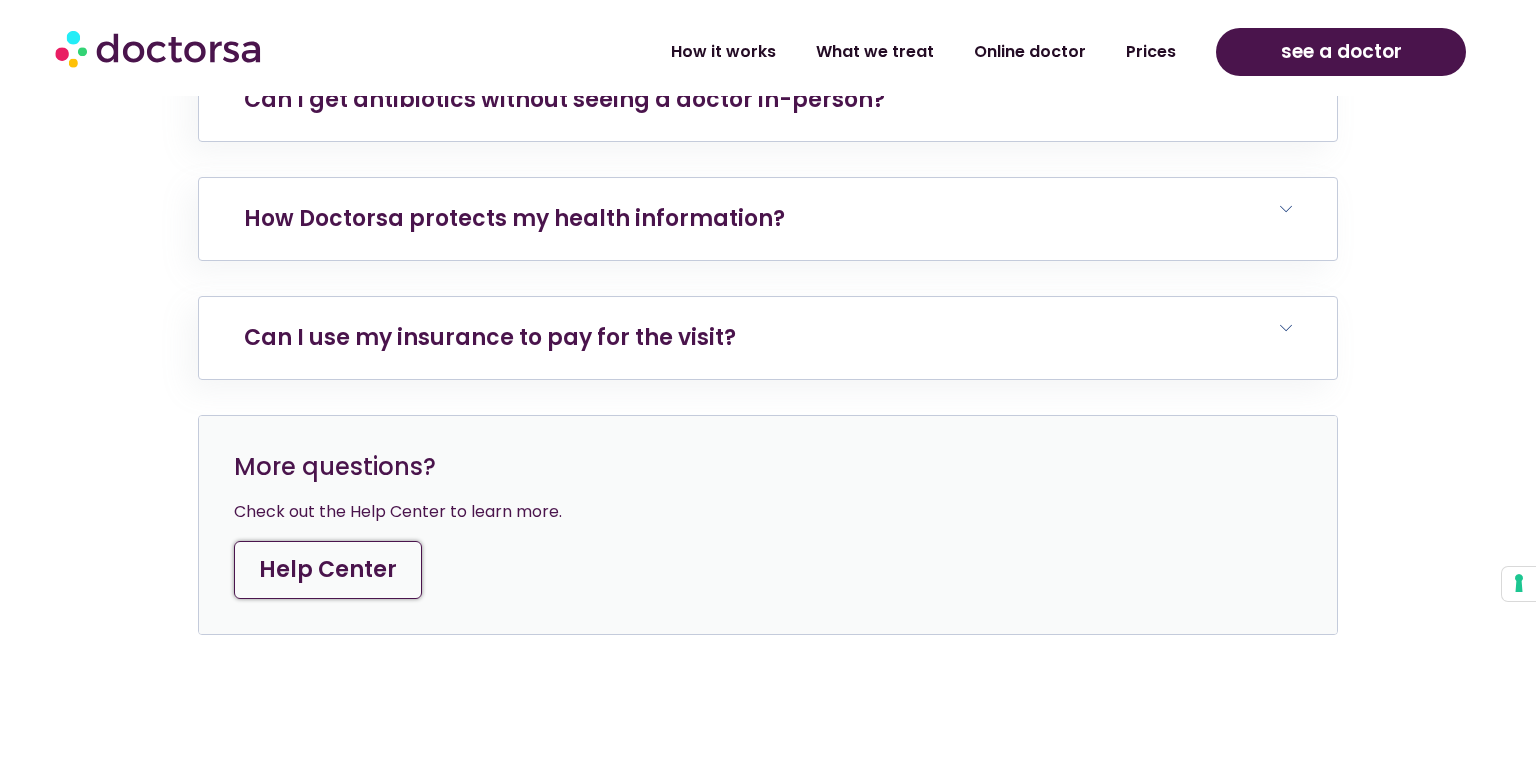 scroll, scrollTop: 7818, scrollLeft: 0, axis: vertical 